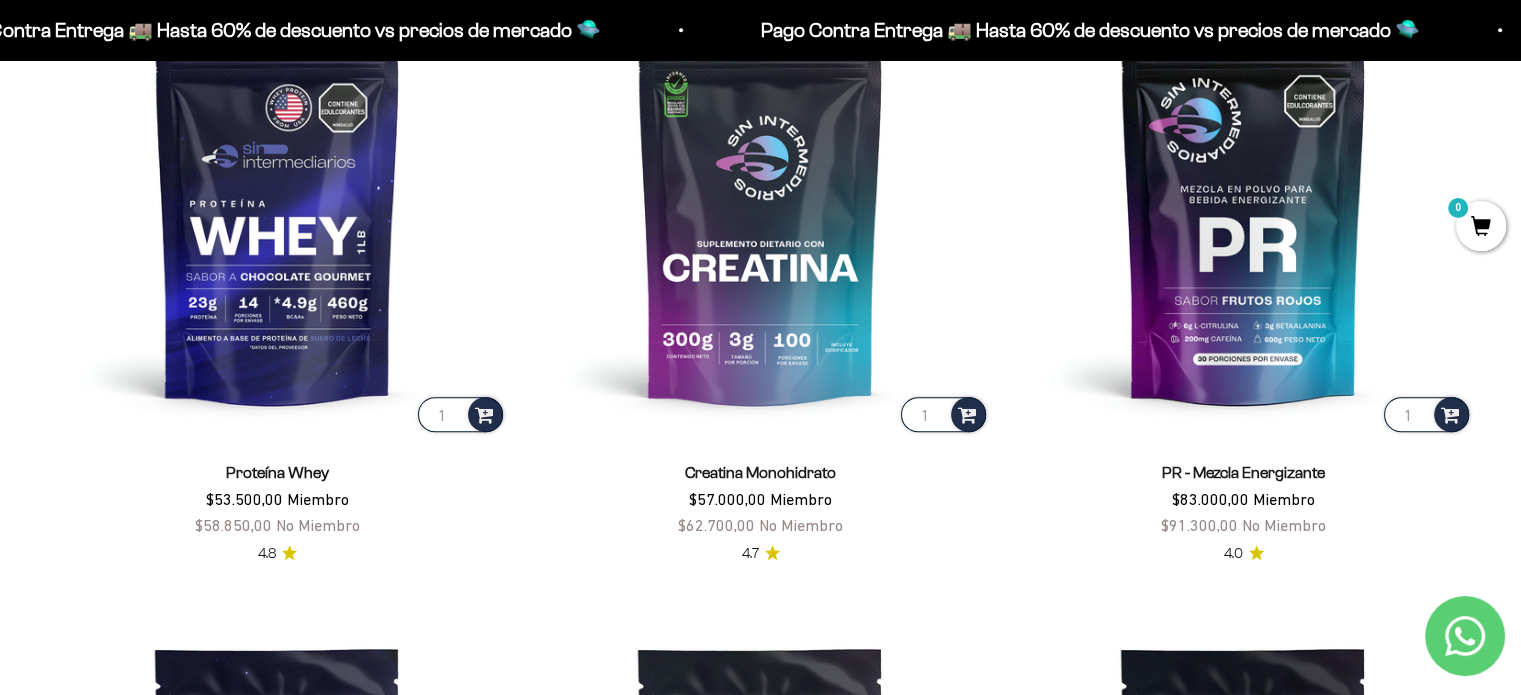 scroll, scrollTop: 967, scrollLeft: 0, axis: vertical 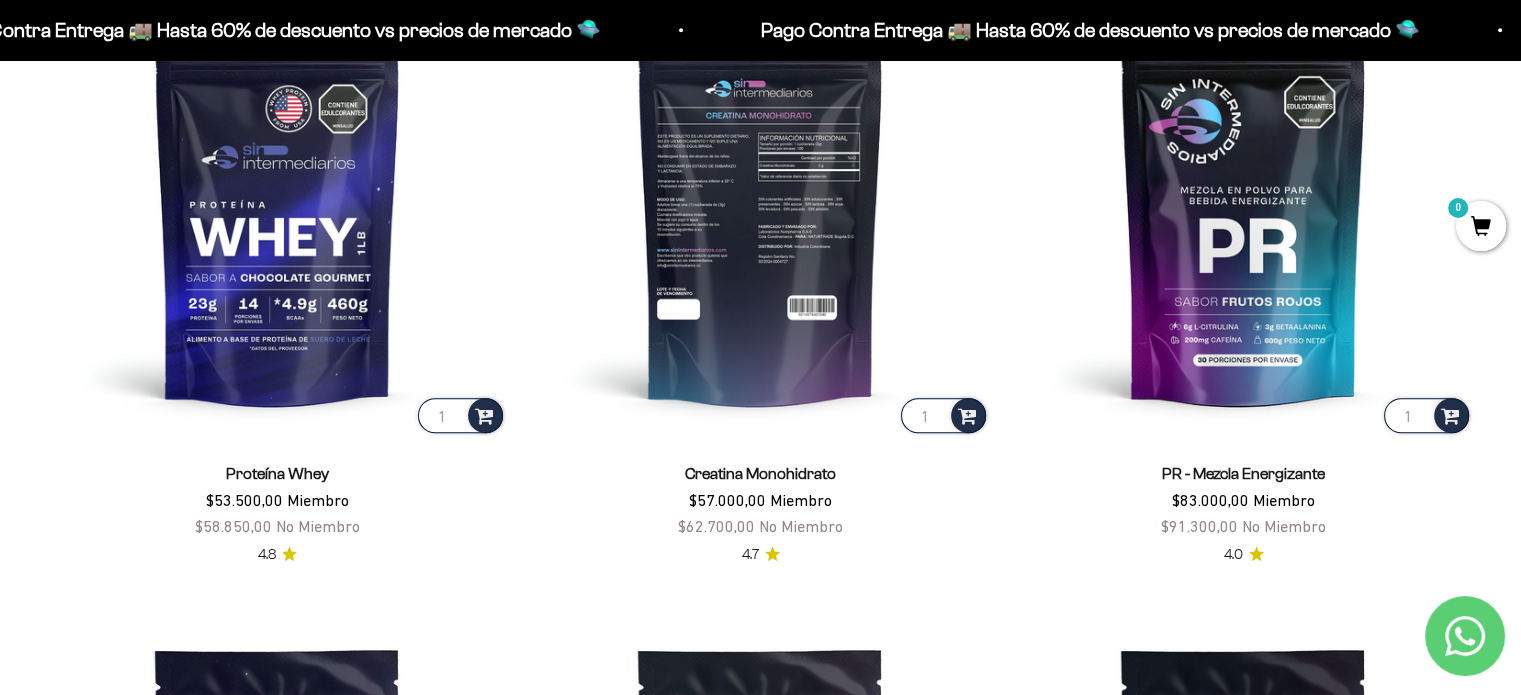 click at bounding box center [760, 207] 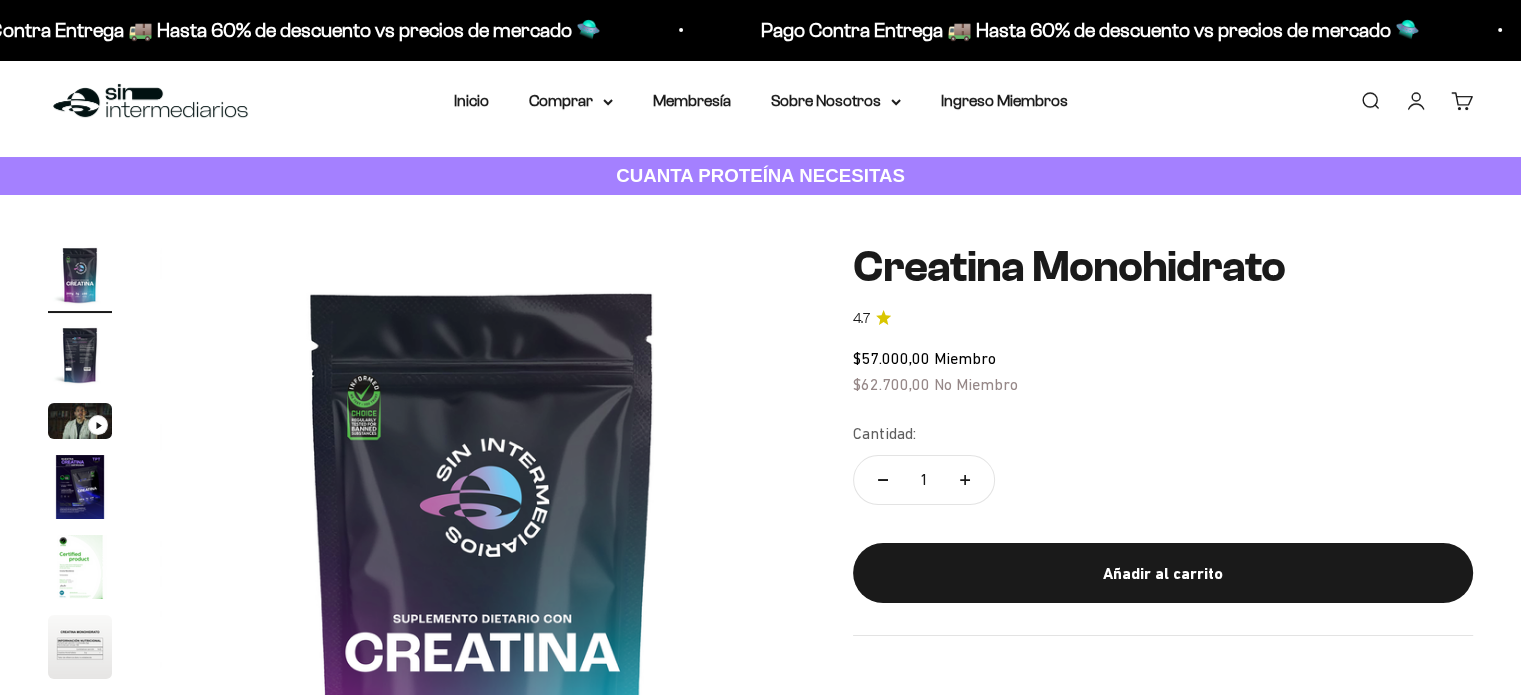 scroll, scrollTop: 0, scrollLeft: 0, axis: both 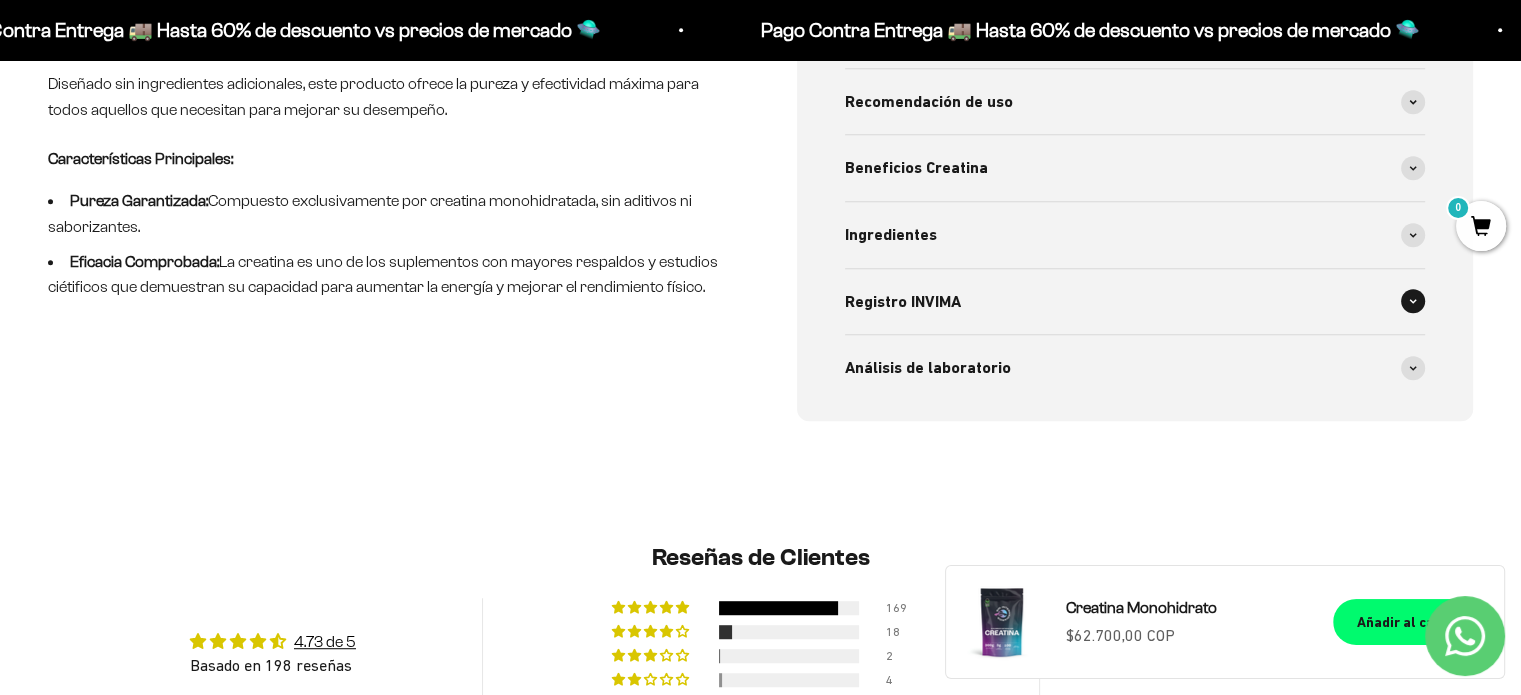 click on "Registro INVIMA" at bounding box center (903, 302) 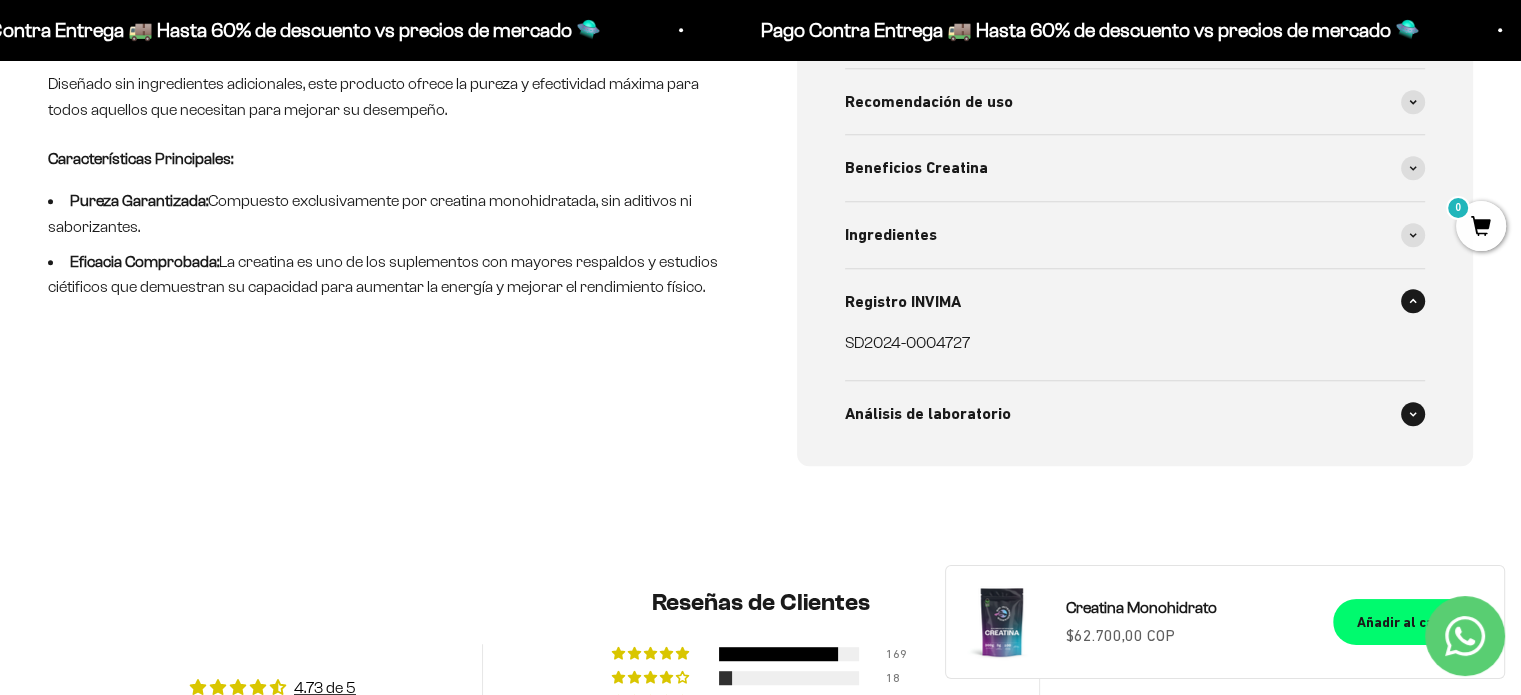click on "Análisis de laboratorio" at bounding box center (928, 414) 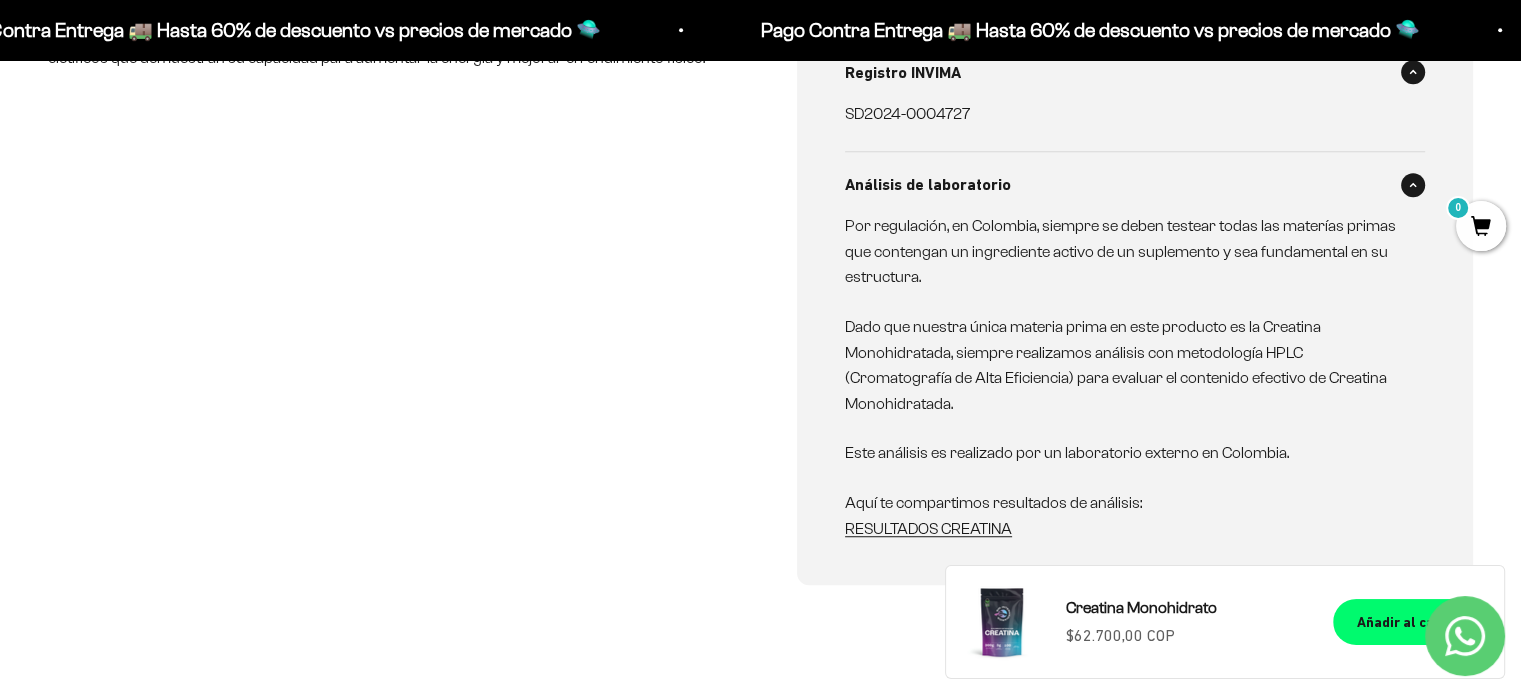 scroll, scrollTop: 1244, scrollLeft: 0, axis: vertical 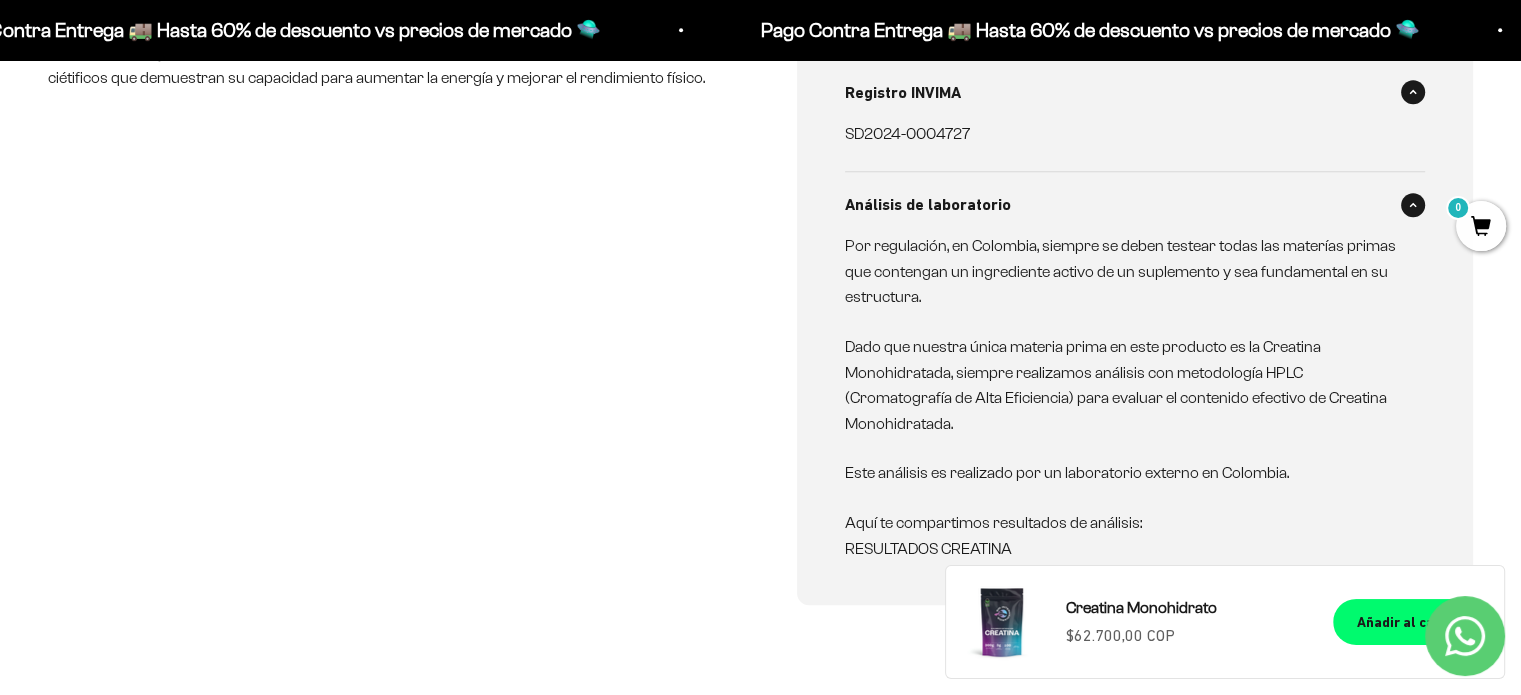 click on "RESULTADOS CREATINA" at bounding box center [928, 548] 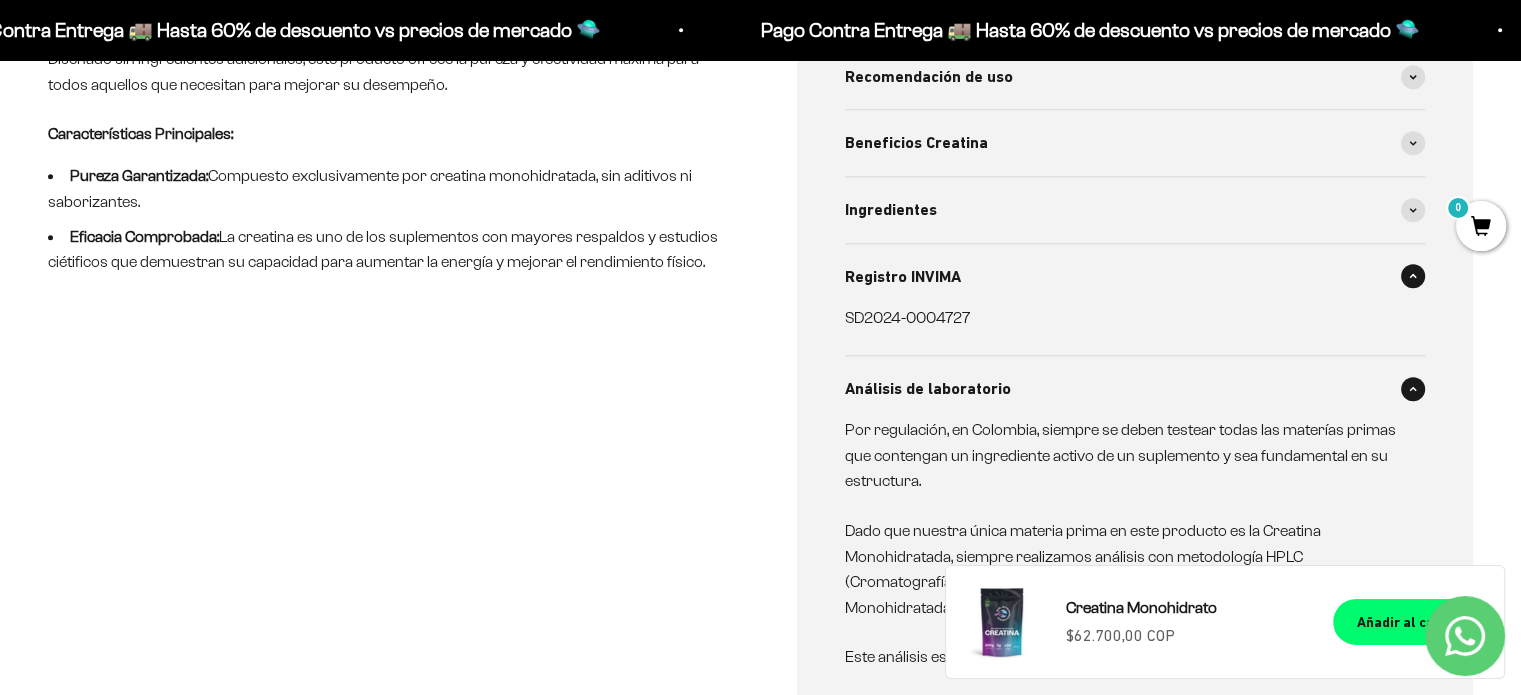 scroll, scrollTop: 890, scrollLeft: 0, axis: vertical 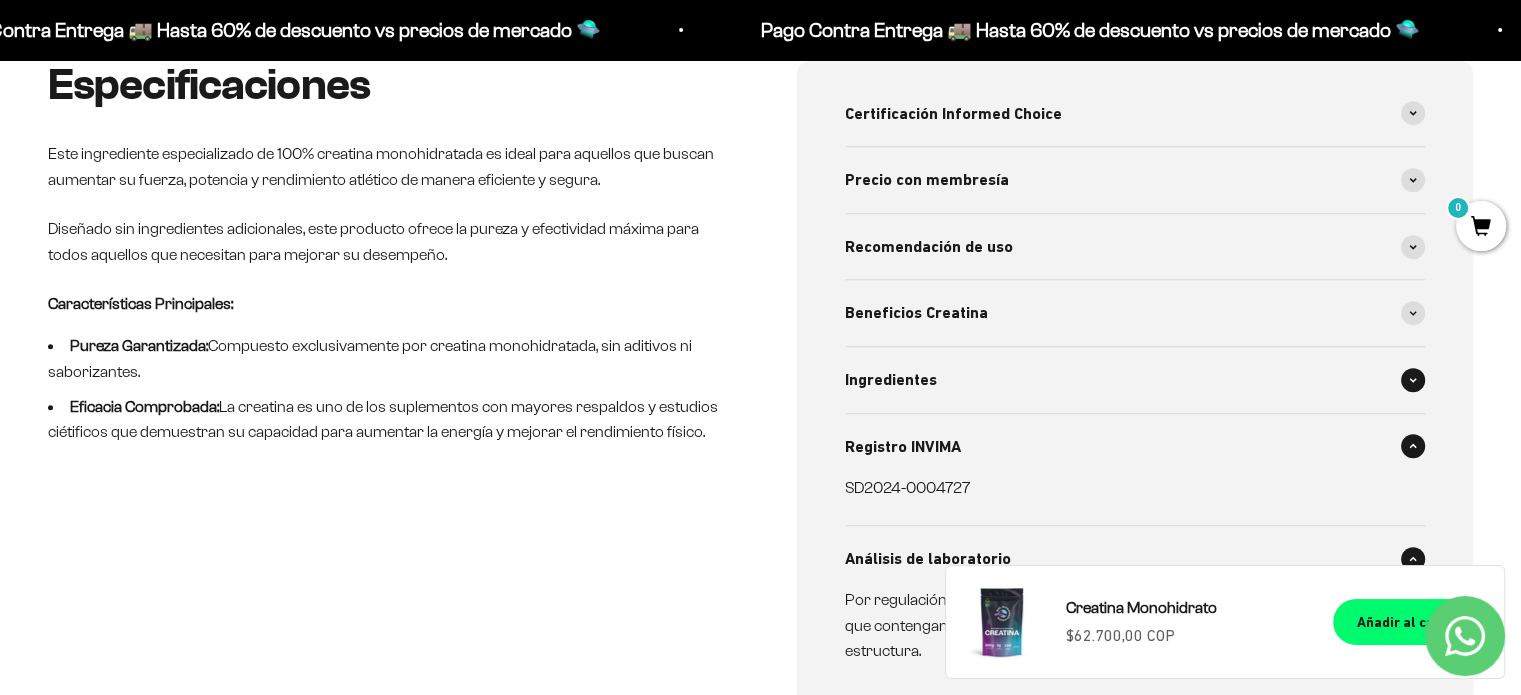click on "Ingredientes" at bounding box center [1135, 380] 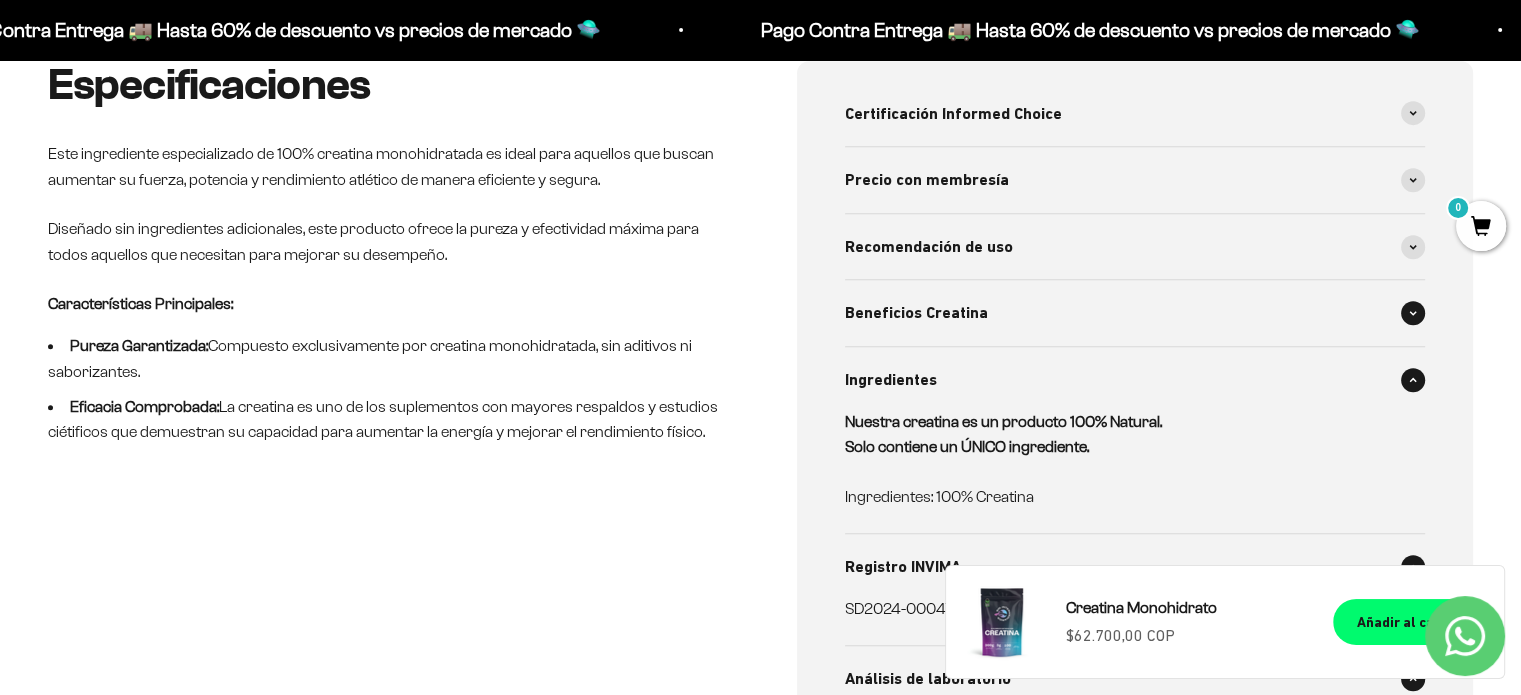 click on "Beneficios Creatina" at bounding box center (1135, 313) 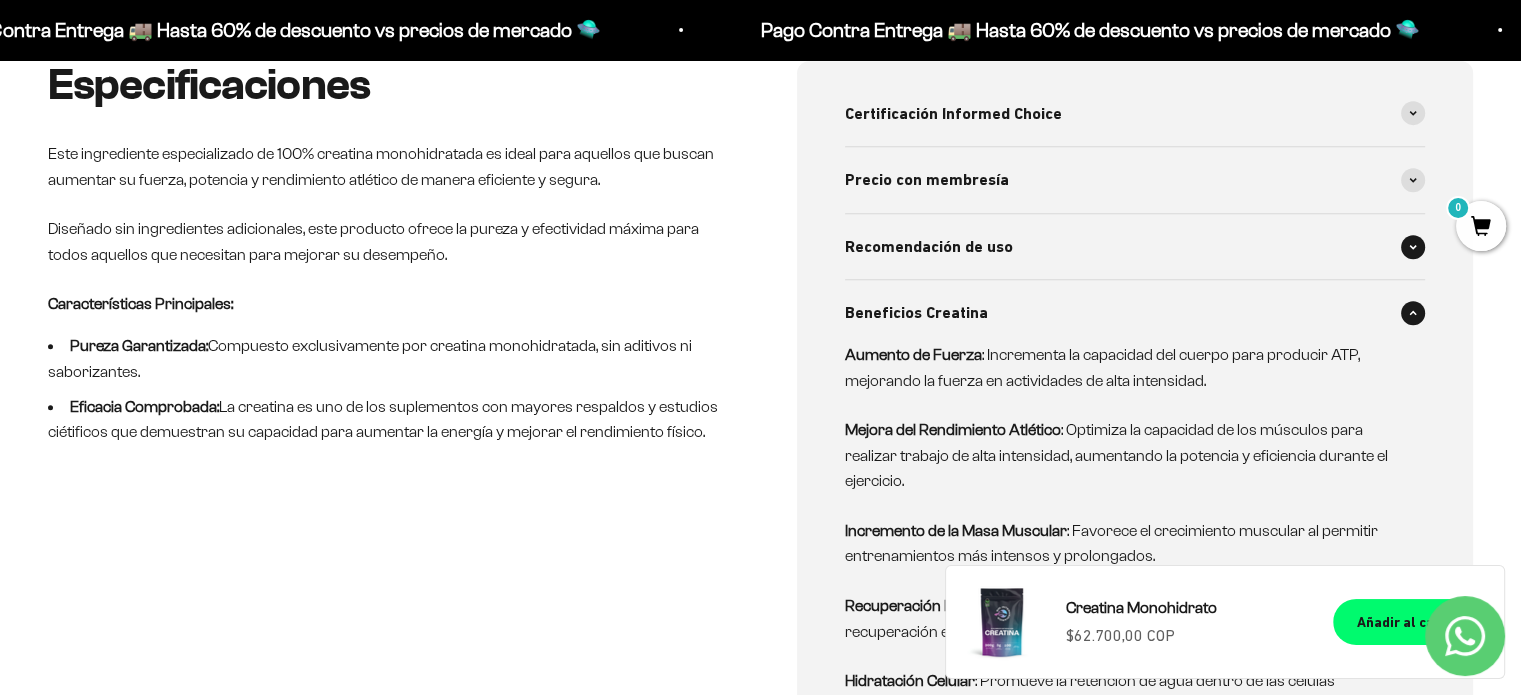 click on "Recomendación de uso" at bounding box center [1135, 247] 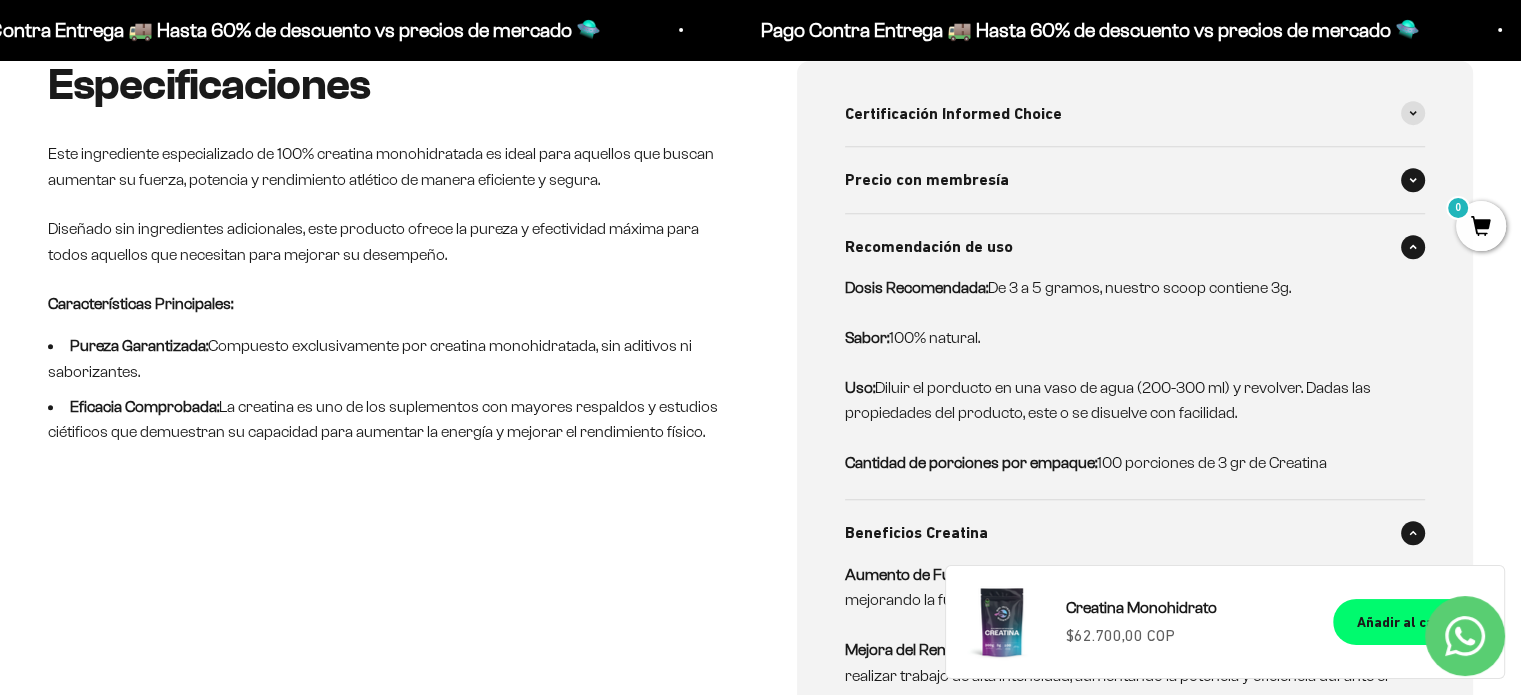 click on "Precio con membresía" at bounding box center [1135, 180] 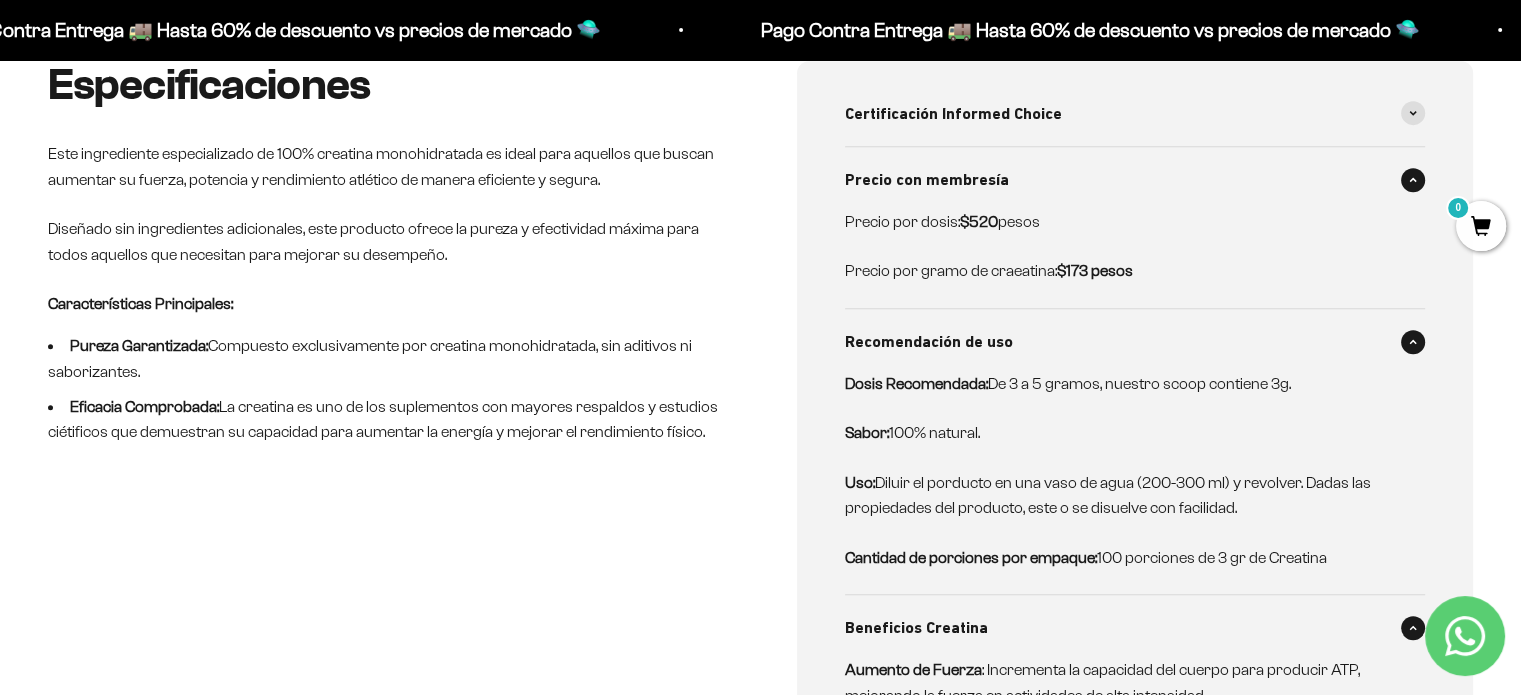 scroll, scrollTop: 780, scrollLeft: 0, axis: vertical 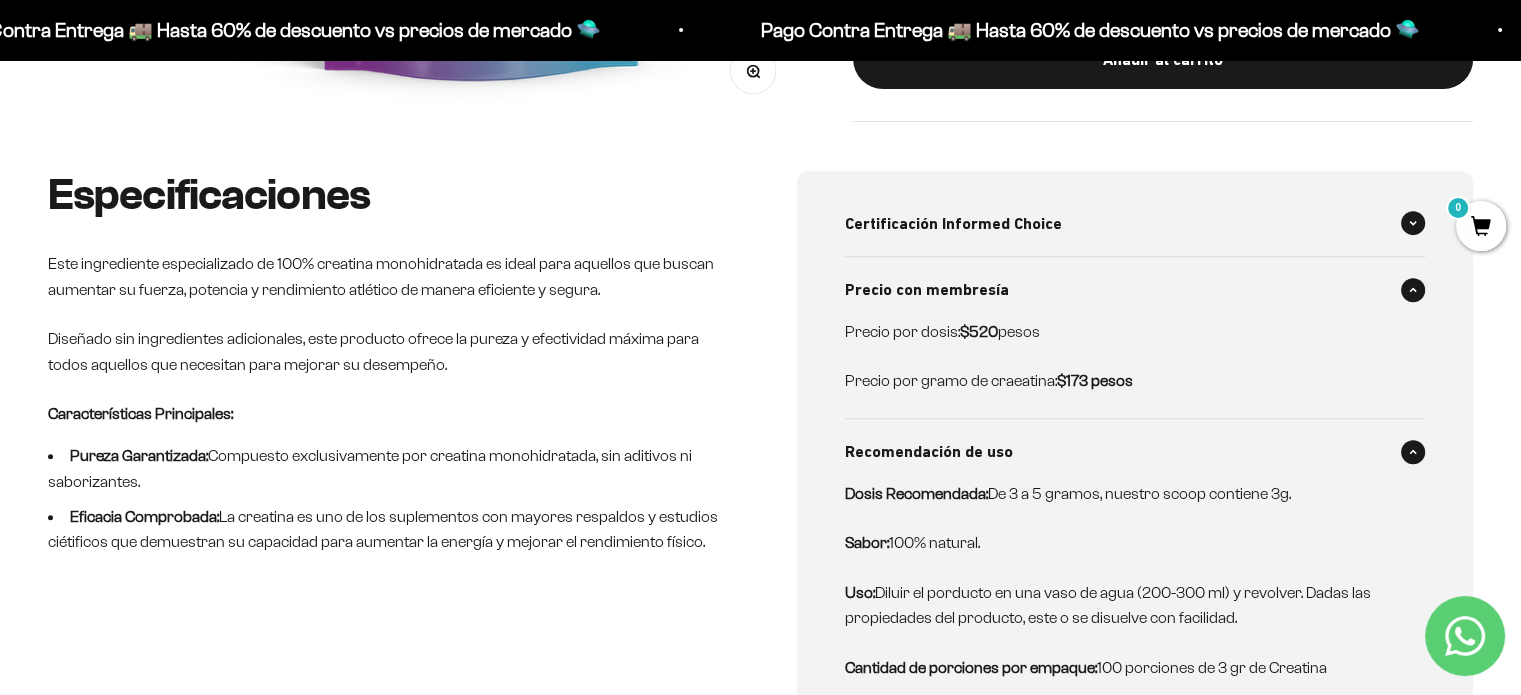 click on "Certificación Informed Choice" at bounding box center [1135, 224] 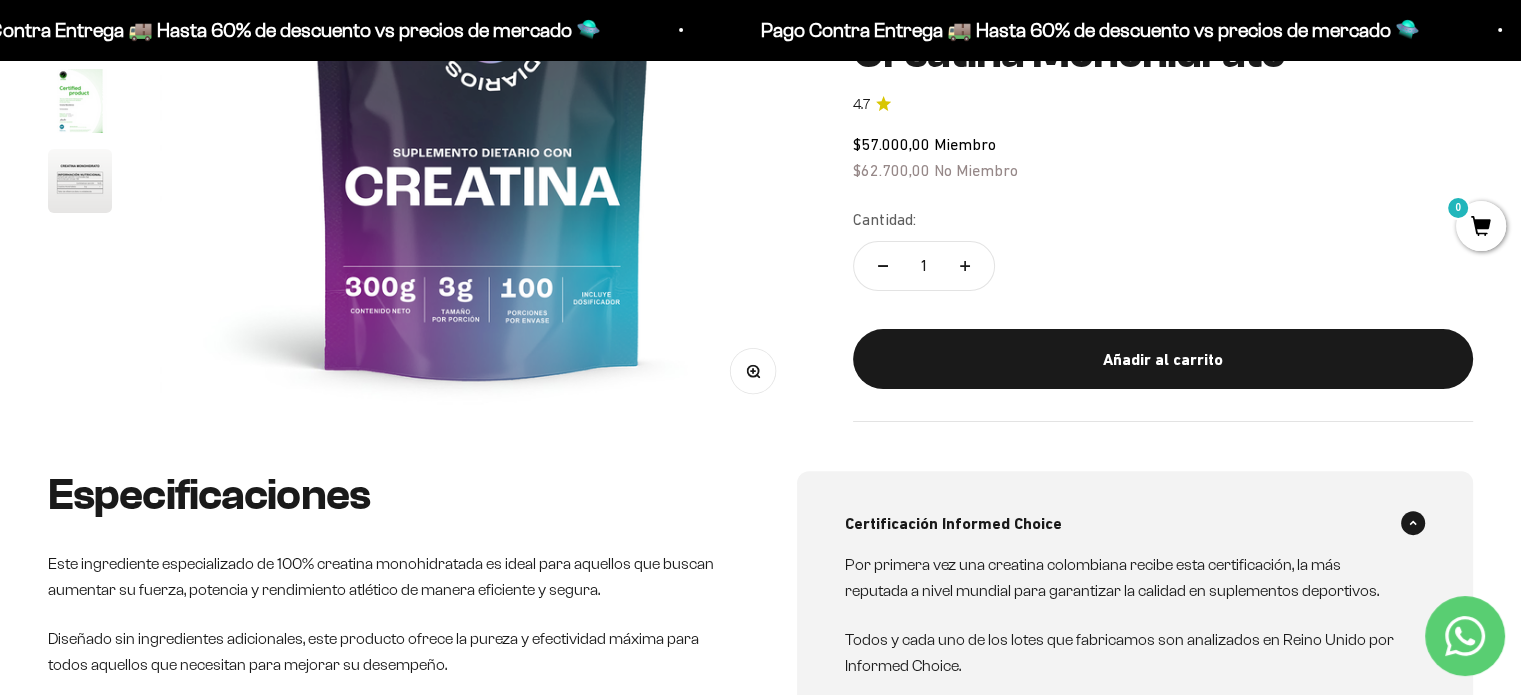 scroll, scrollTop: 356, scrollLeft: 0, axis: vertical 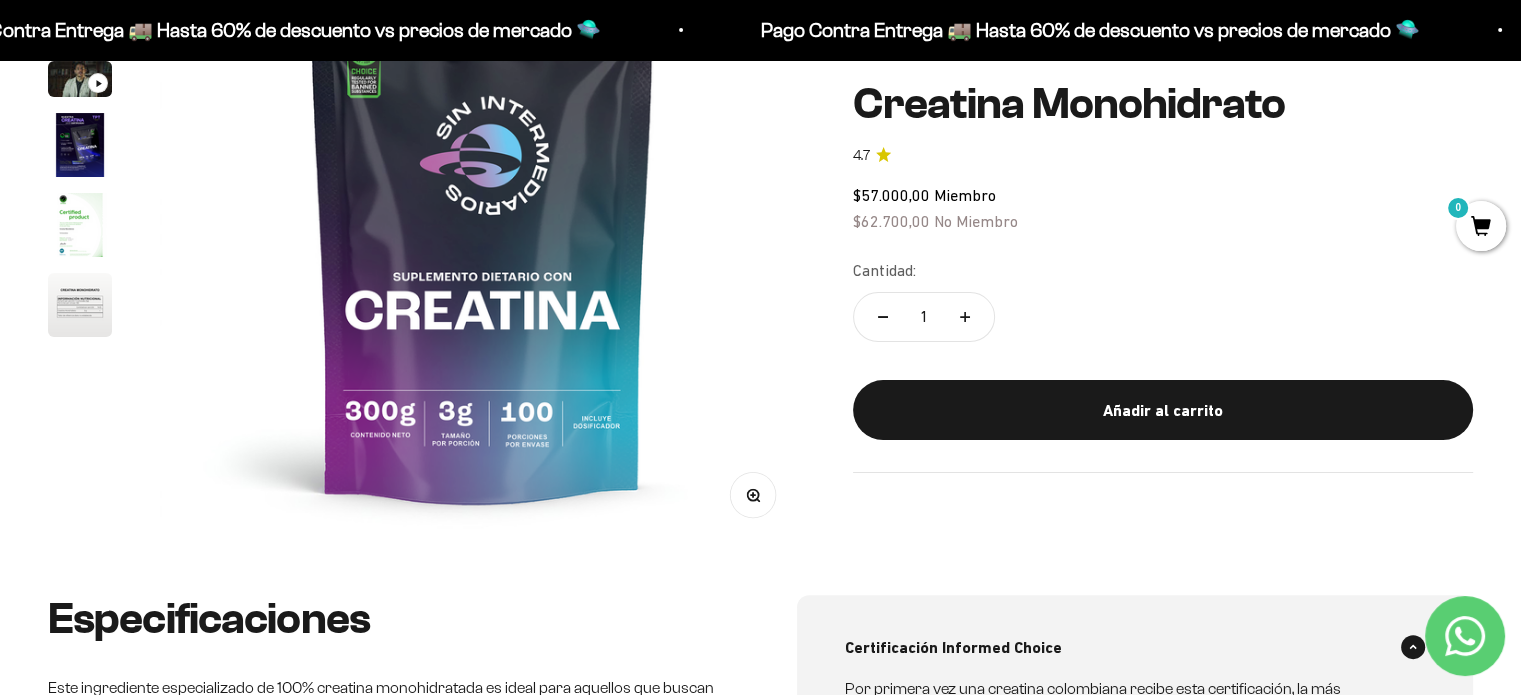 click 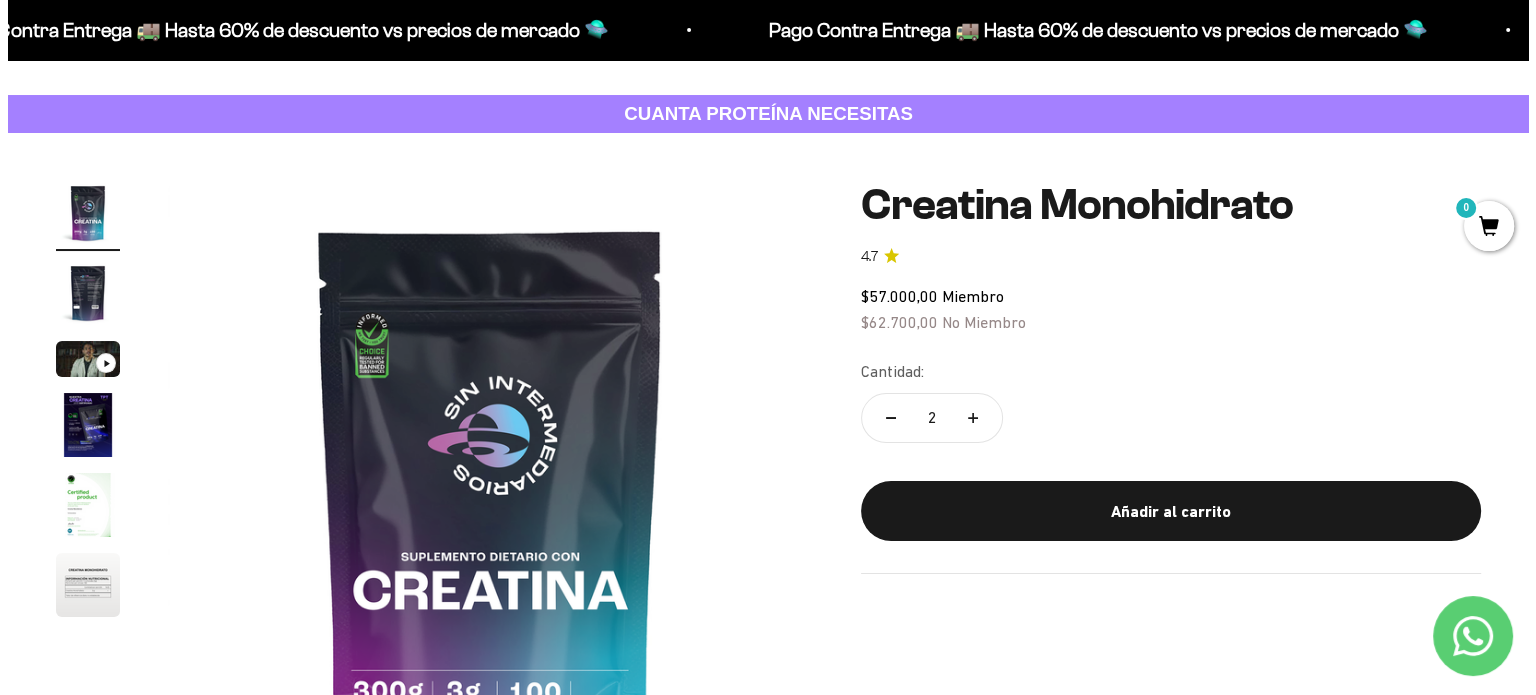 scroll, scrollTop: 158, scrollLeft: 0, axis: vertical 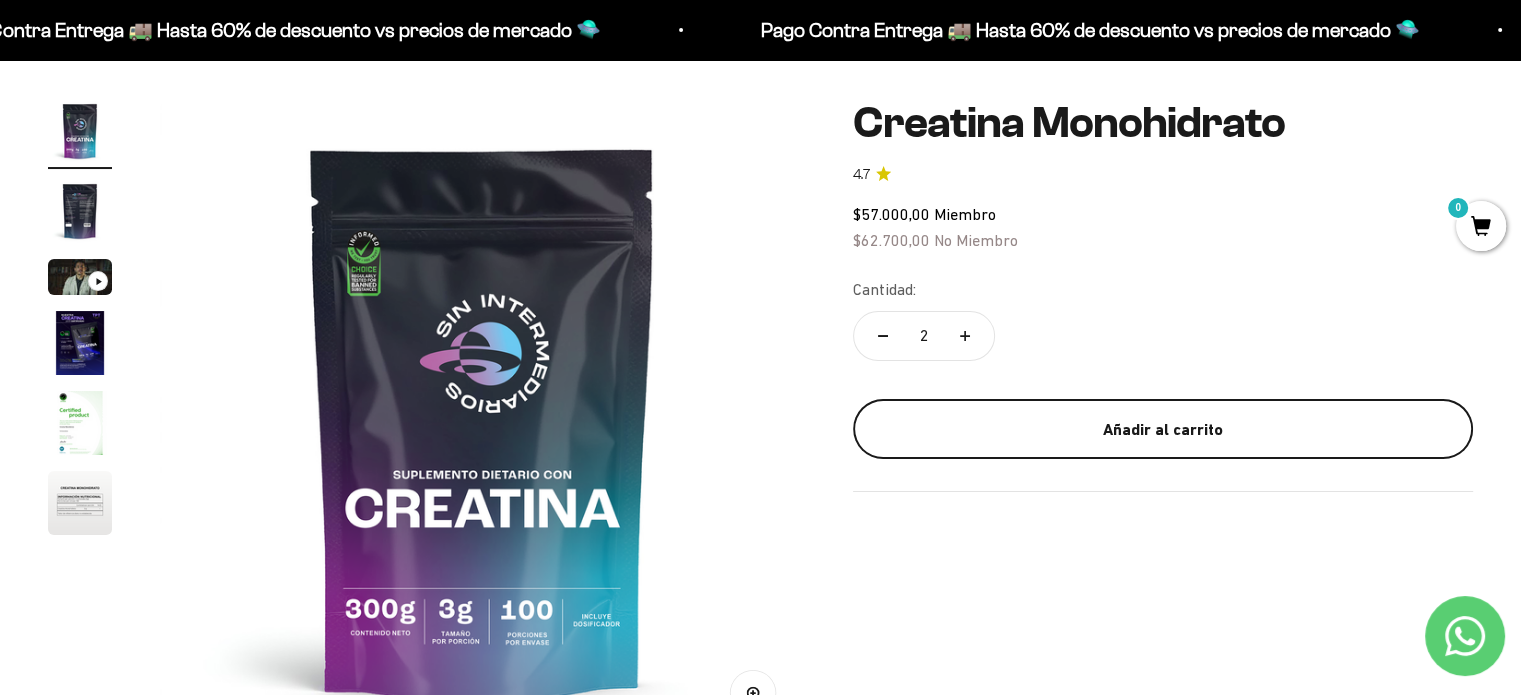 click on "Añadir al carrito" at bounding box center [1163, 430] 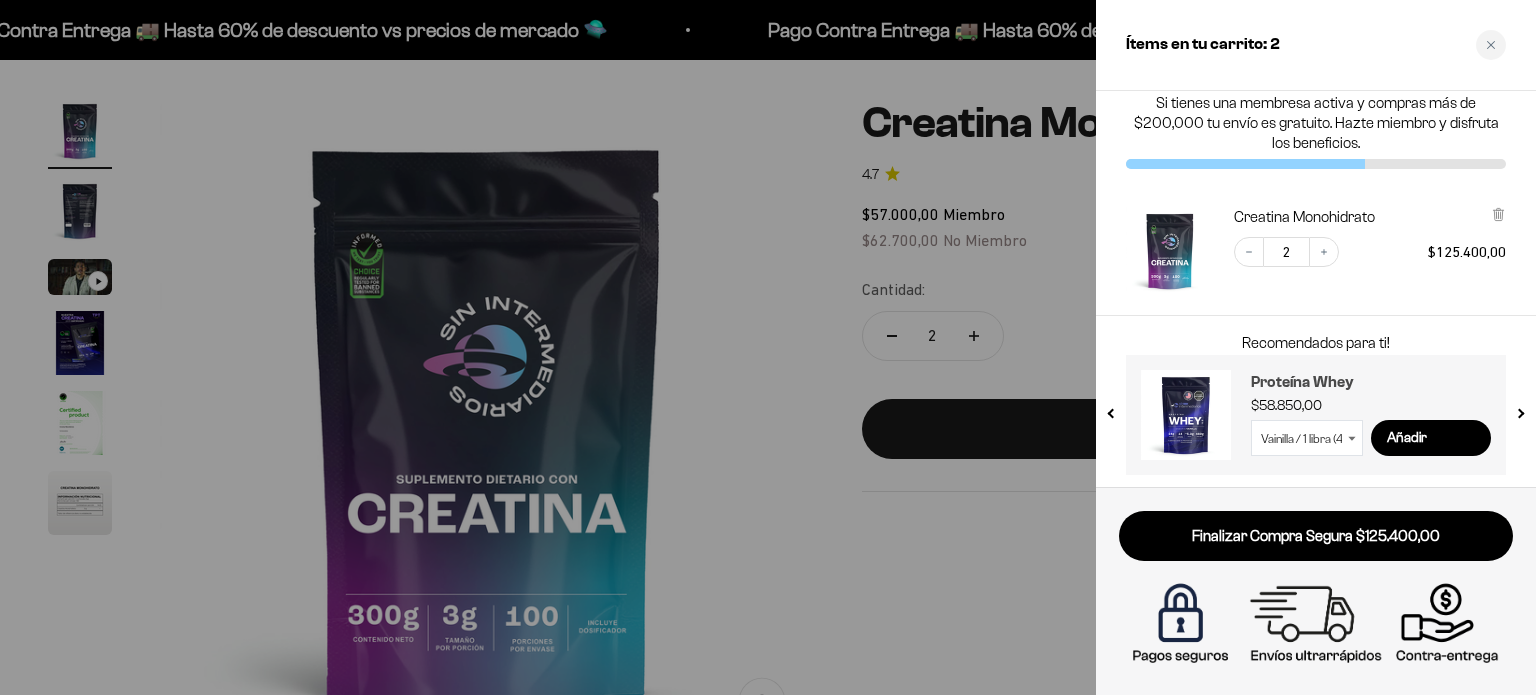 scroll, scrollTop: 18, scrollLeft: 0, axis: vertical 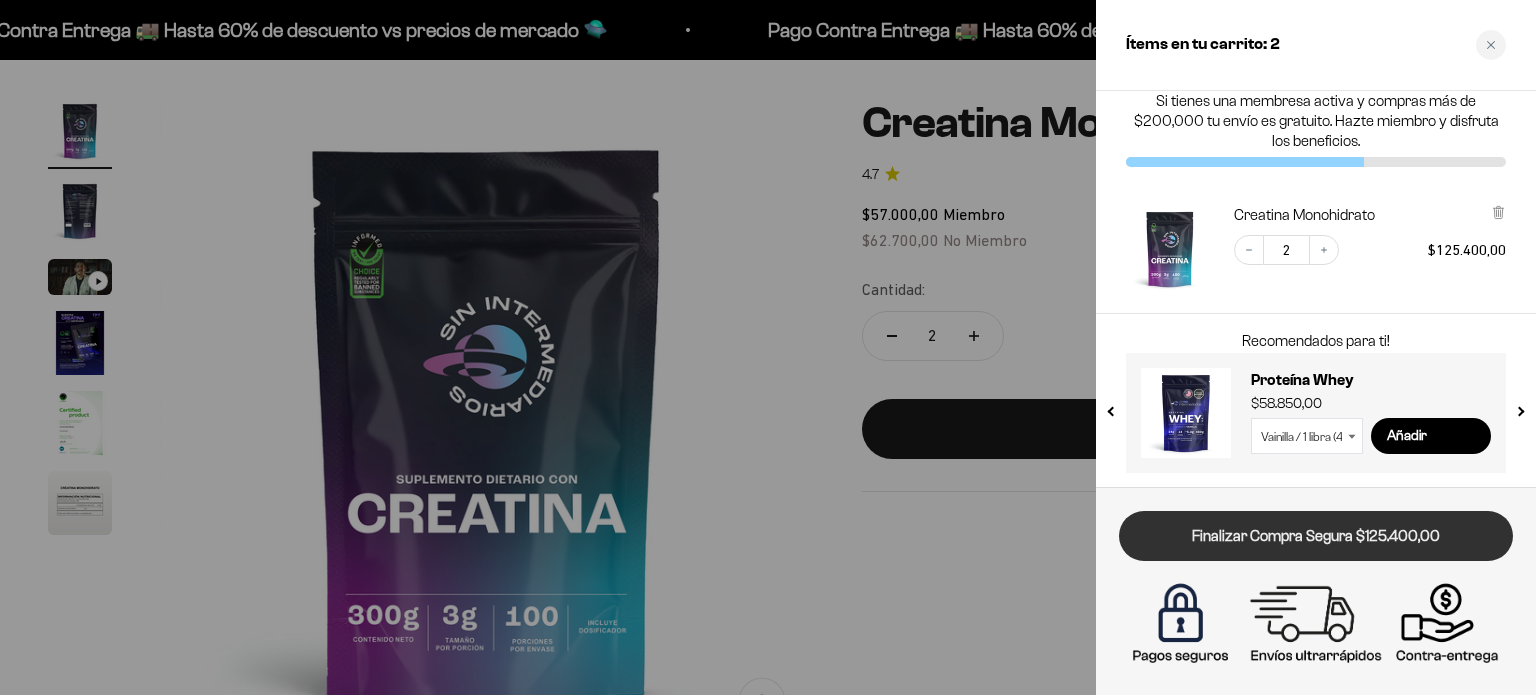 click on "Finalizar Compra Segura $125.400,00" at bounding box center [1316, 536] 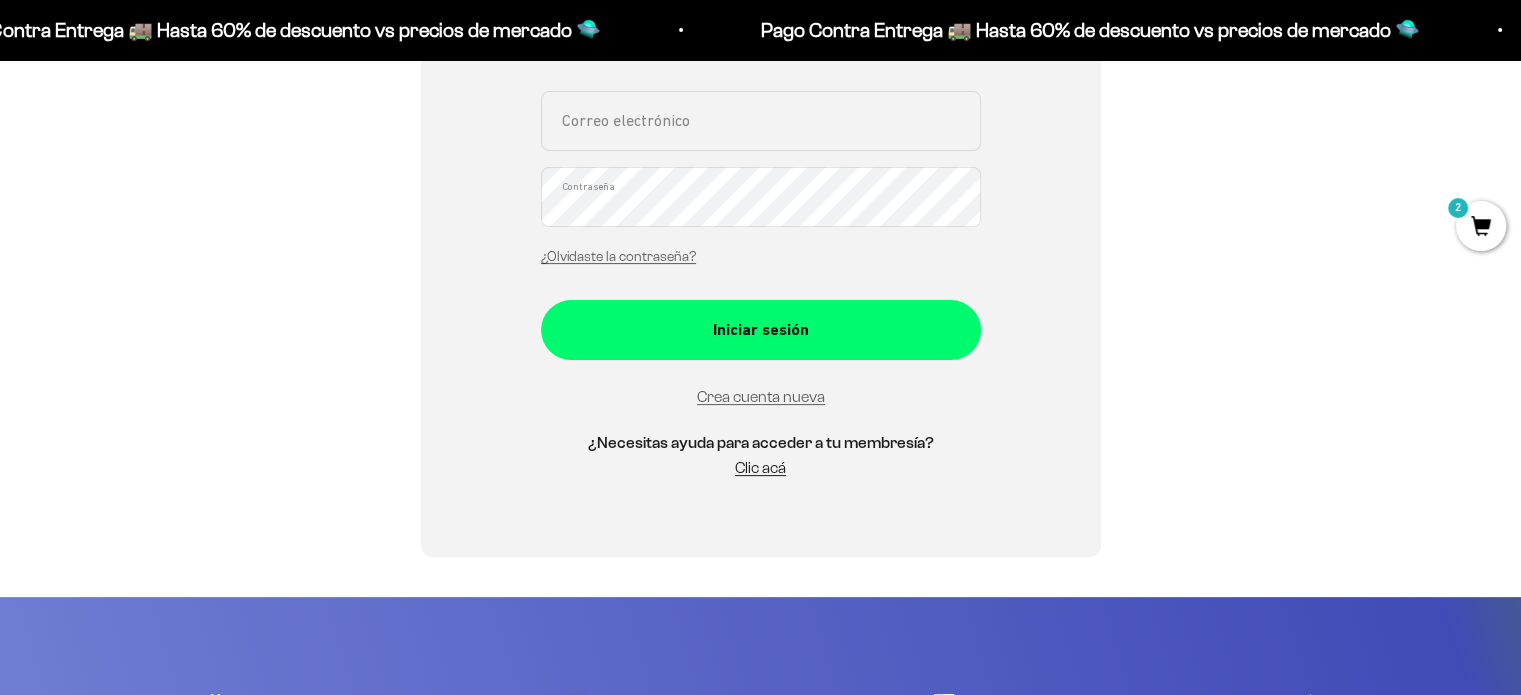 scroll, scrollTop: 145, scrollLeft: 0, axis: vertical 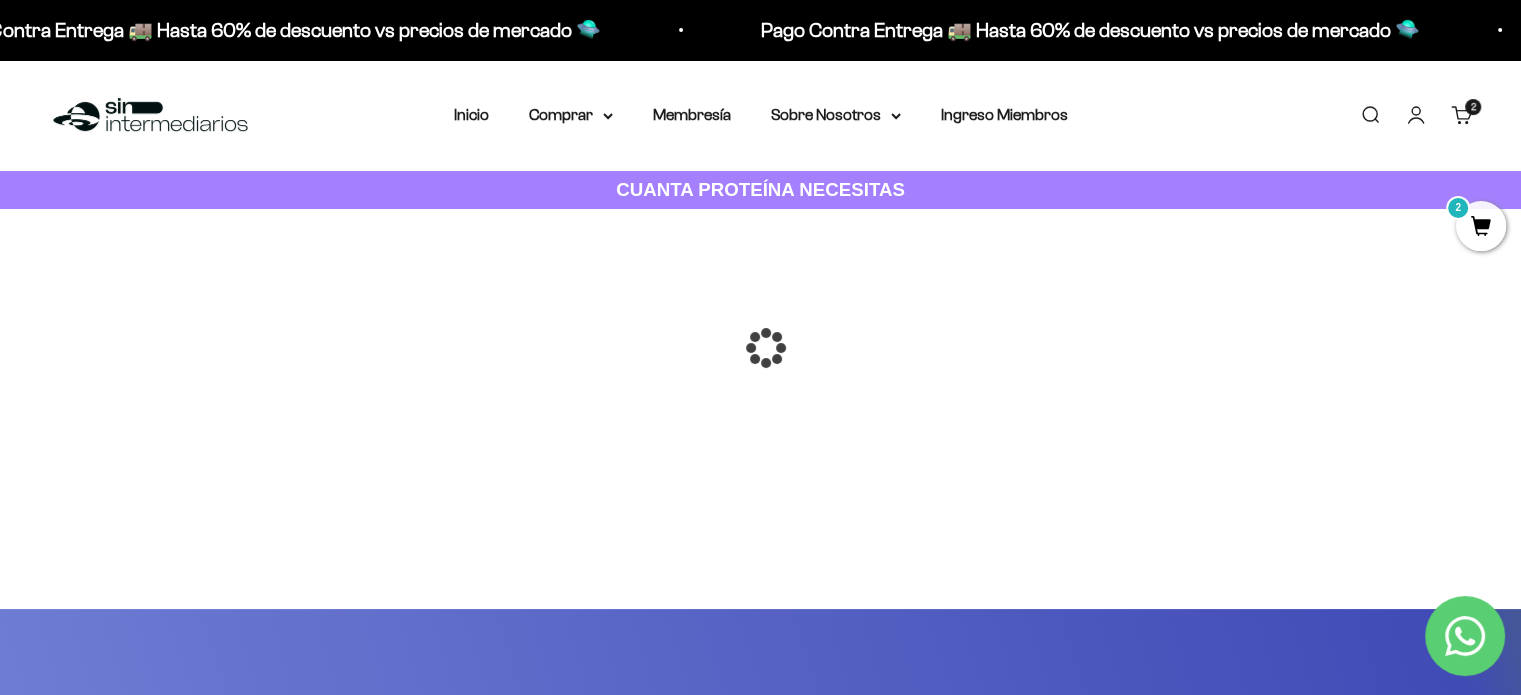 click on "2" at bounding box center [1481, 226] 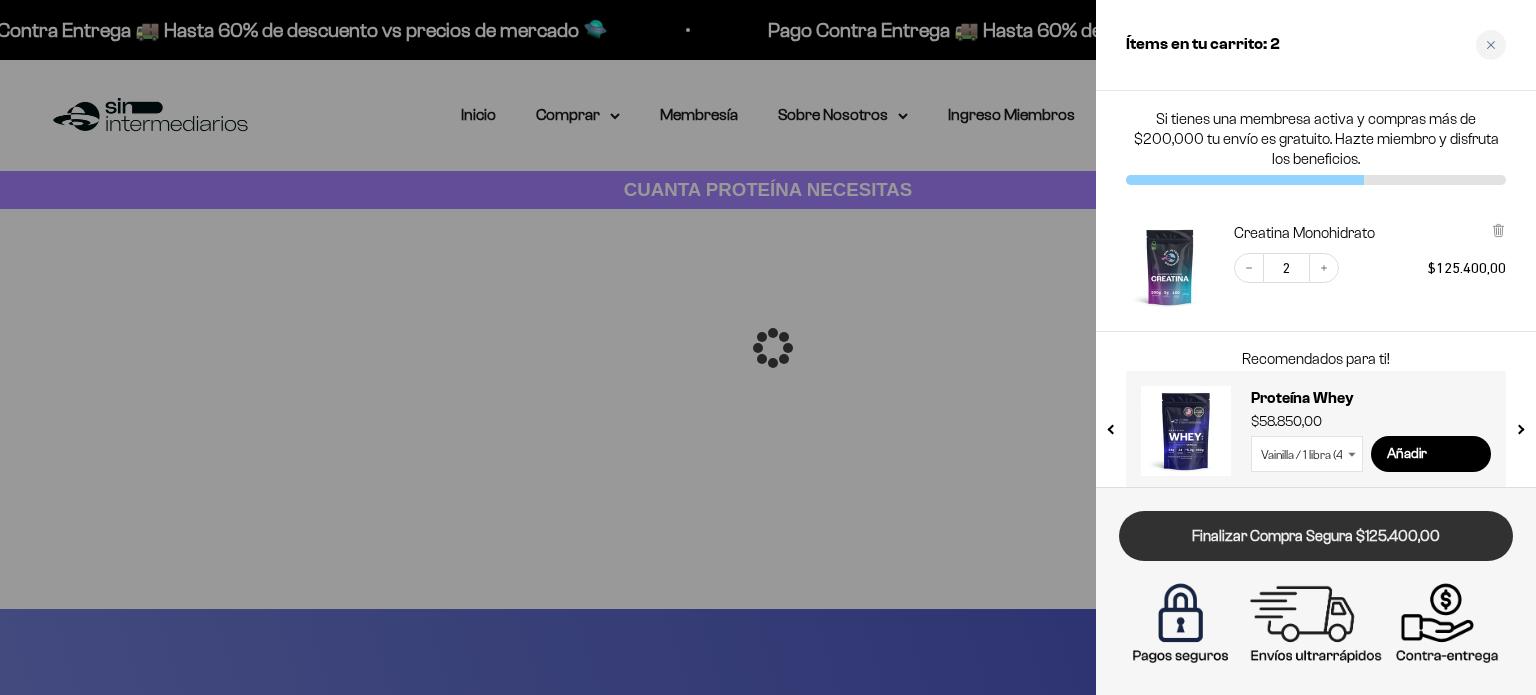 click on "Finalizar Compra Segura $125.400,00" at bounding box center [1316, 536] 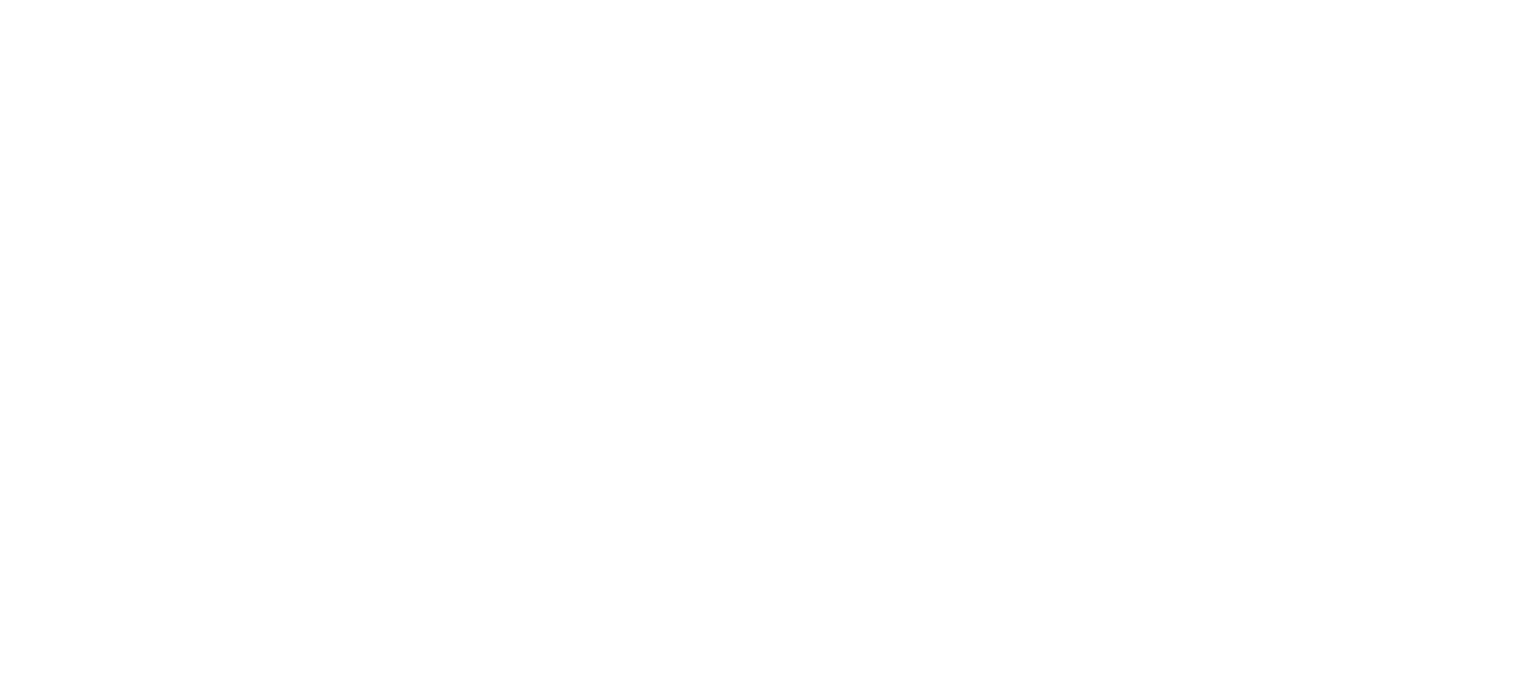 scroll, scrollTop: 0, scrollLeft: 0, axis: both 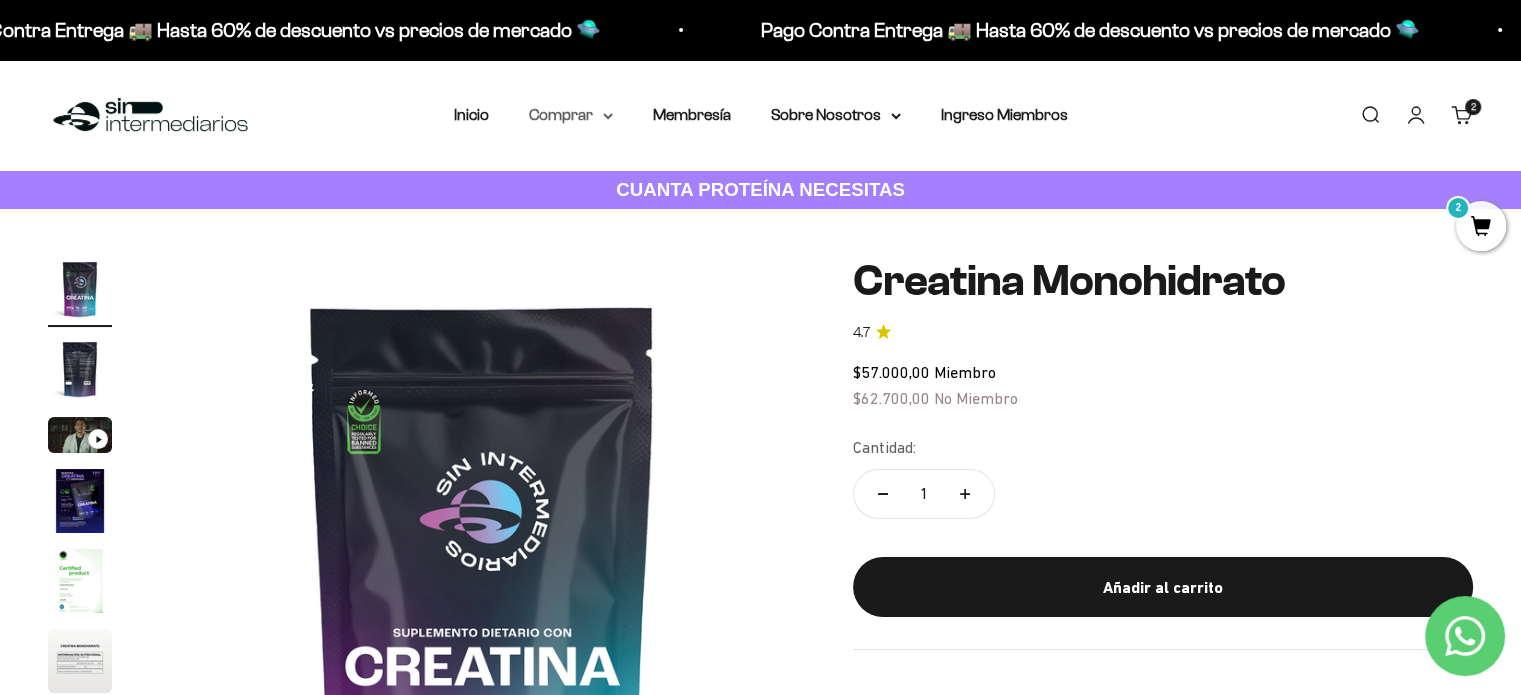click on "Comprar" at bounding box center (571, 115) 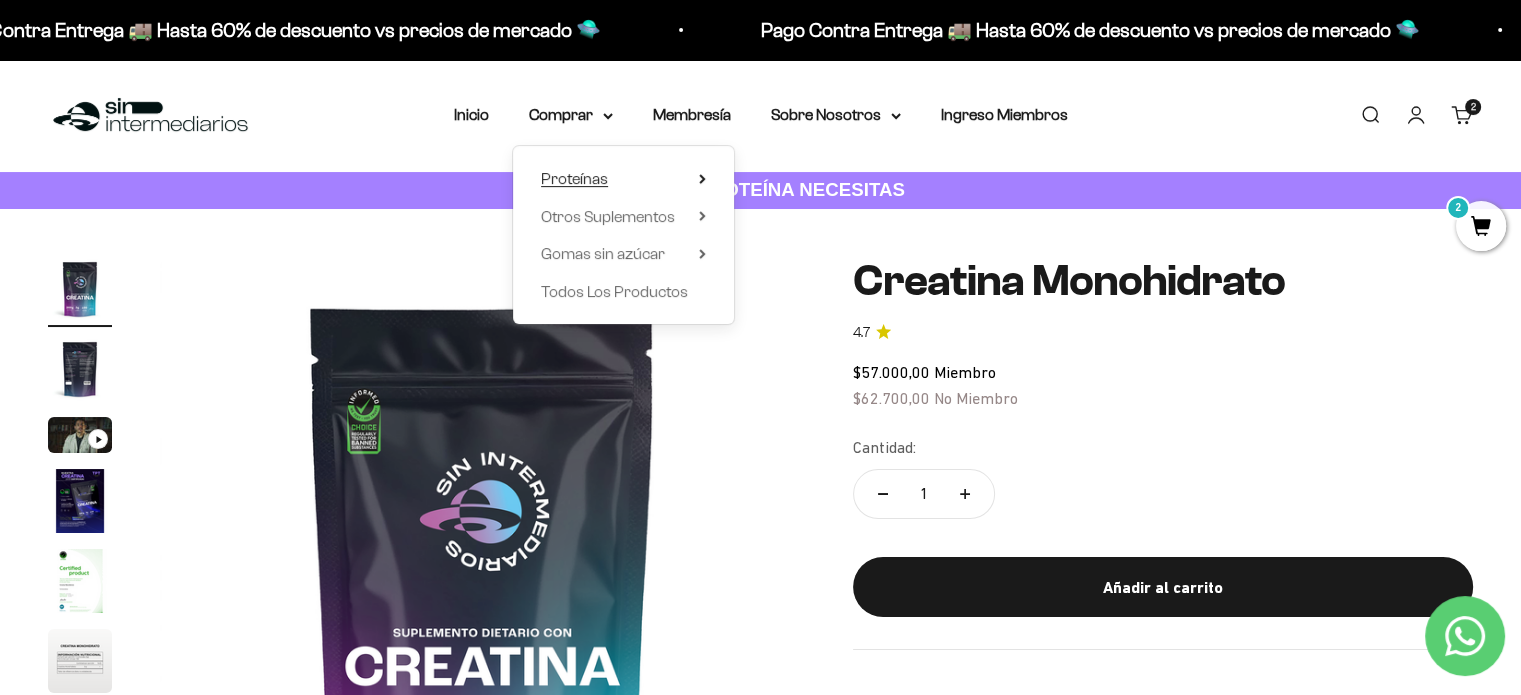 click on "Proteínas" at bounding box center (574, 178) 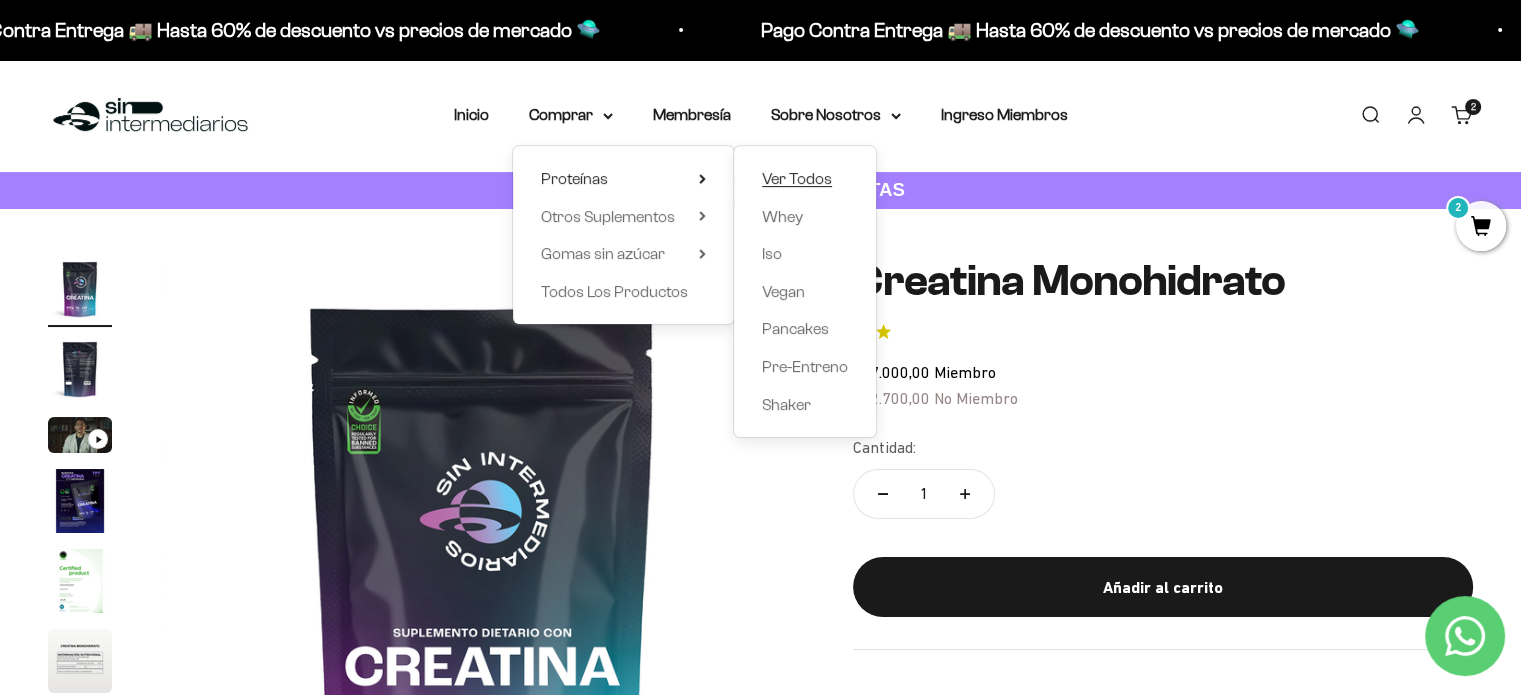 click on "Ver Todos" at bounding box center (797, 178) 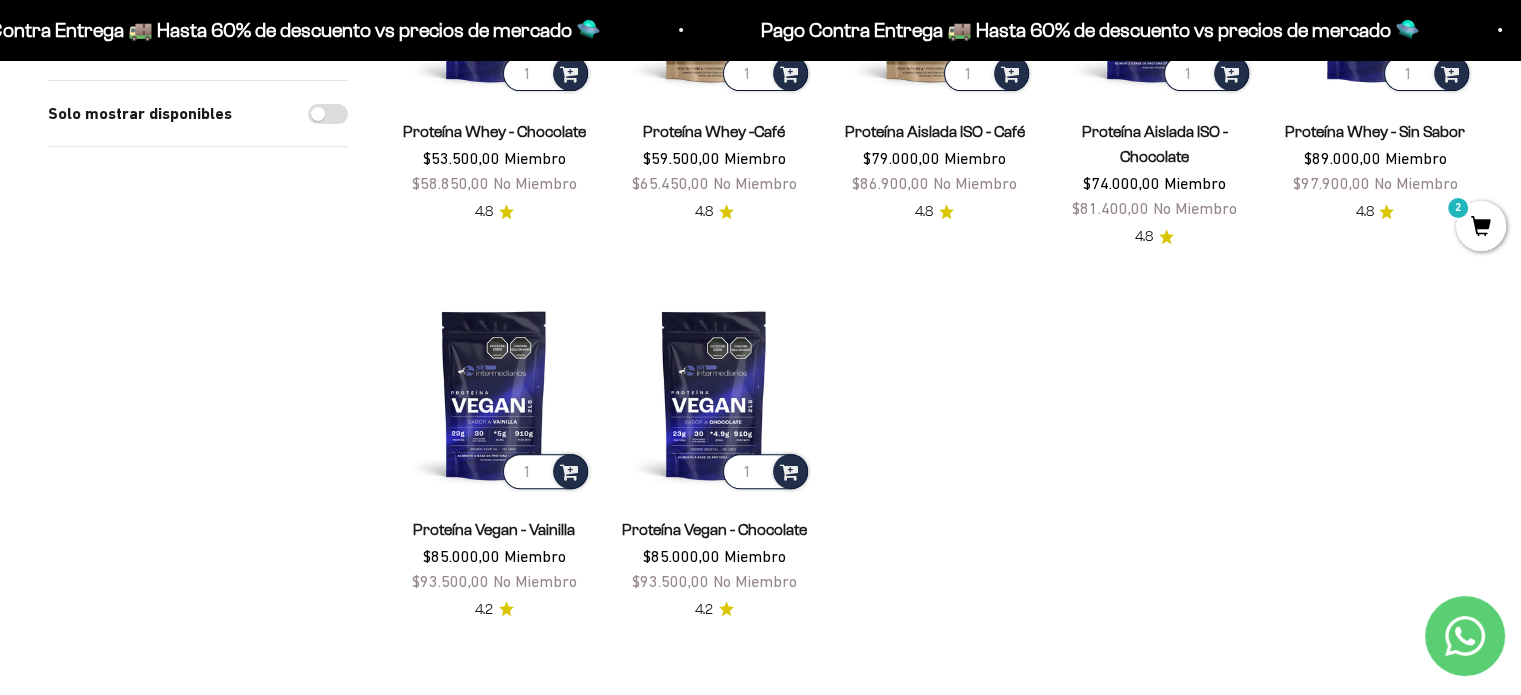 scroll, scrollTop: 816, scrollLeft: 0, axis: vertical 